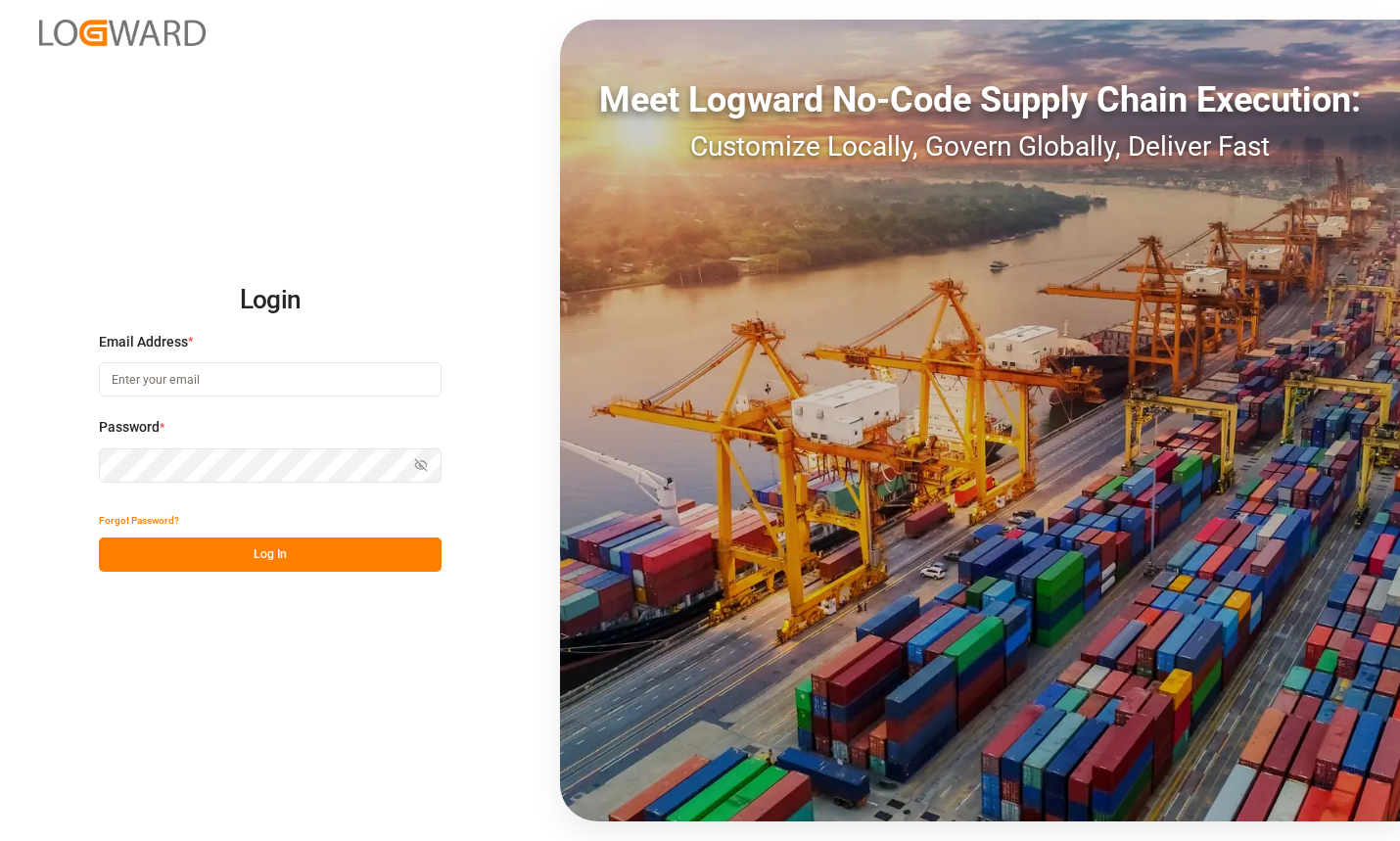 scroll, scrollTop: 0, scrollLeft: 0, axis: both 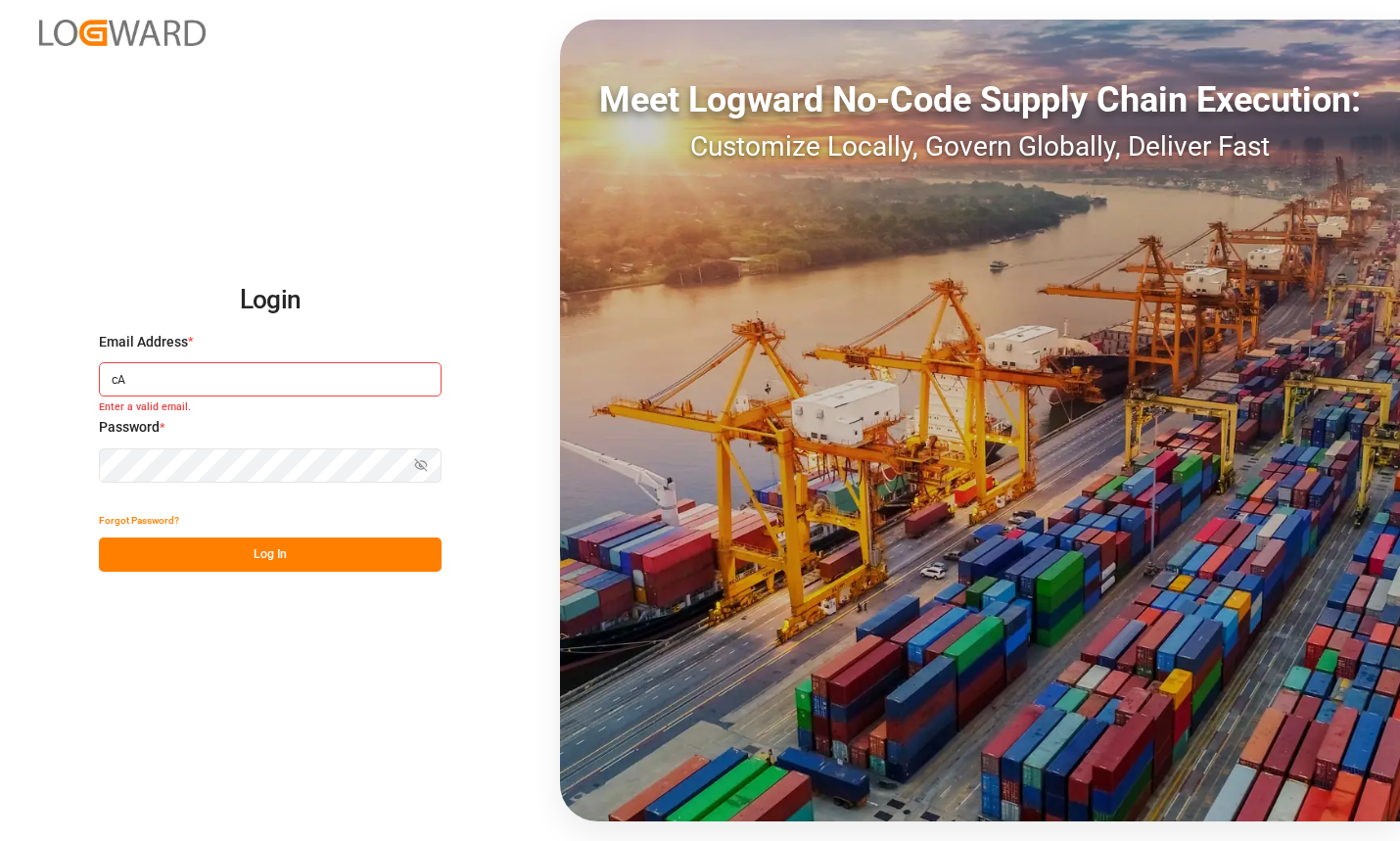 type on "c" 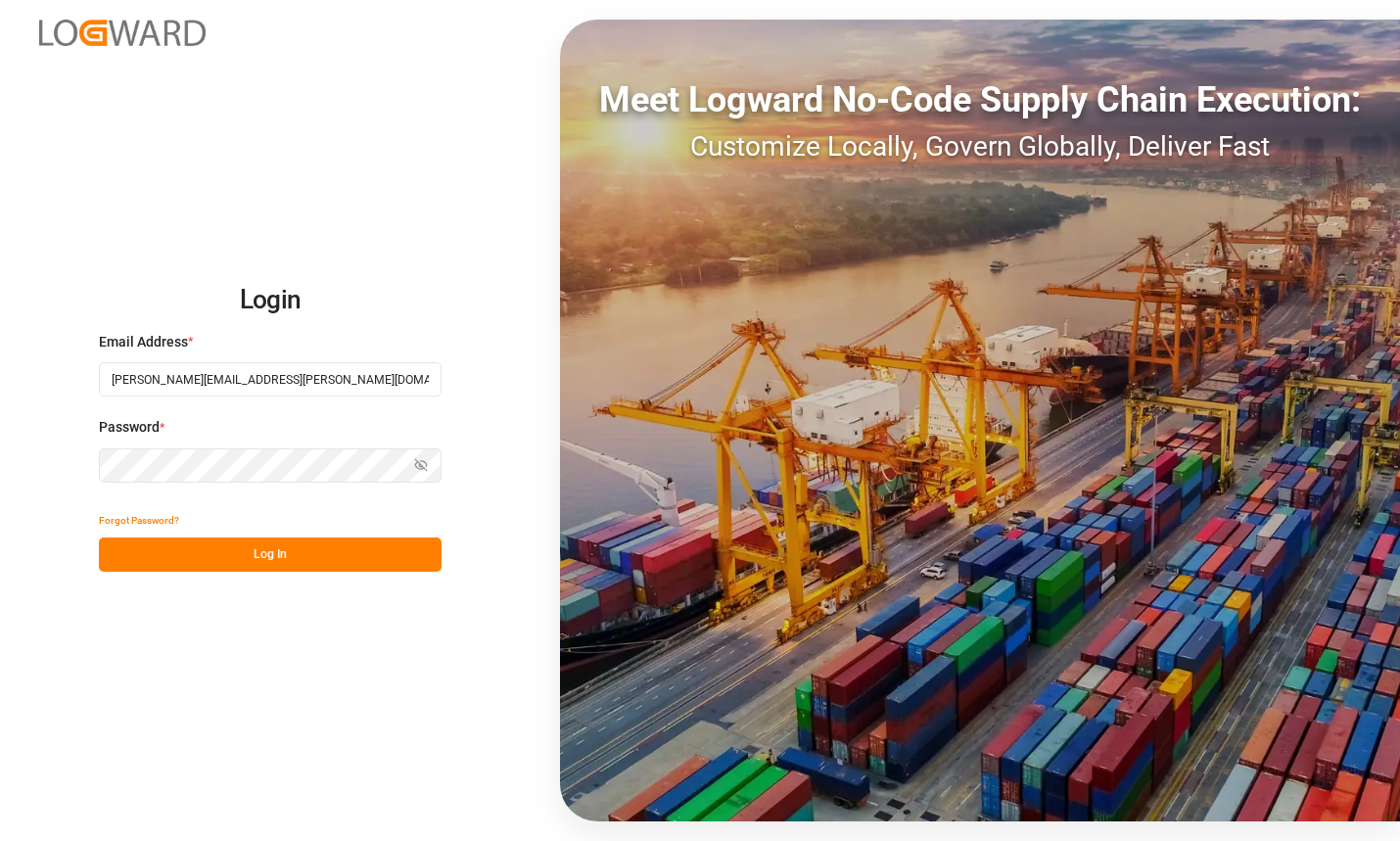 type on "[PERSON_NAME][EMAIL_ADDRESS][PERSON_NAME][DOMAIN_NAME]" 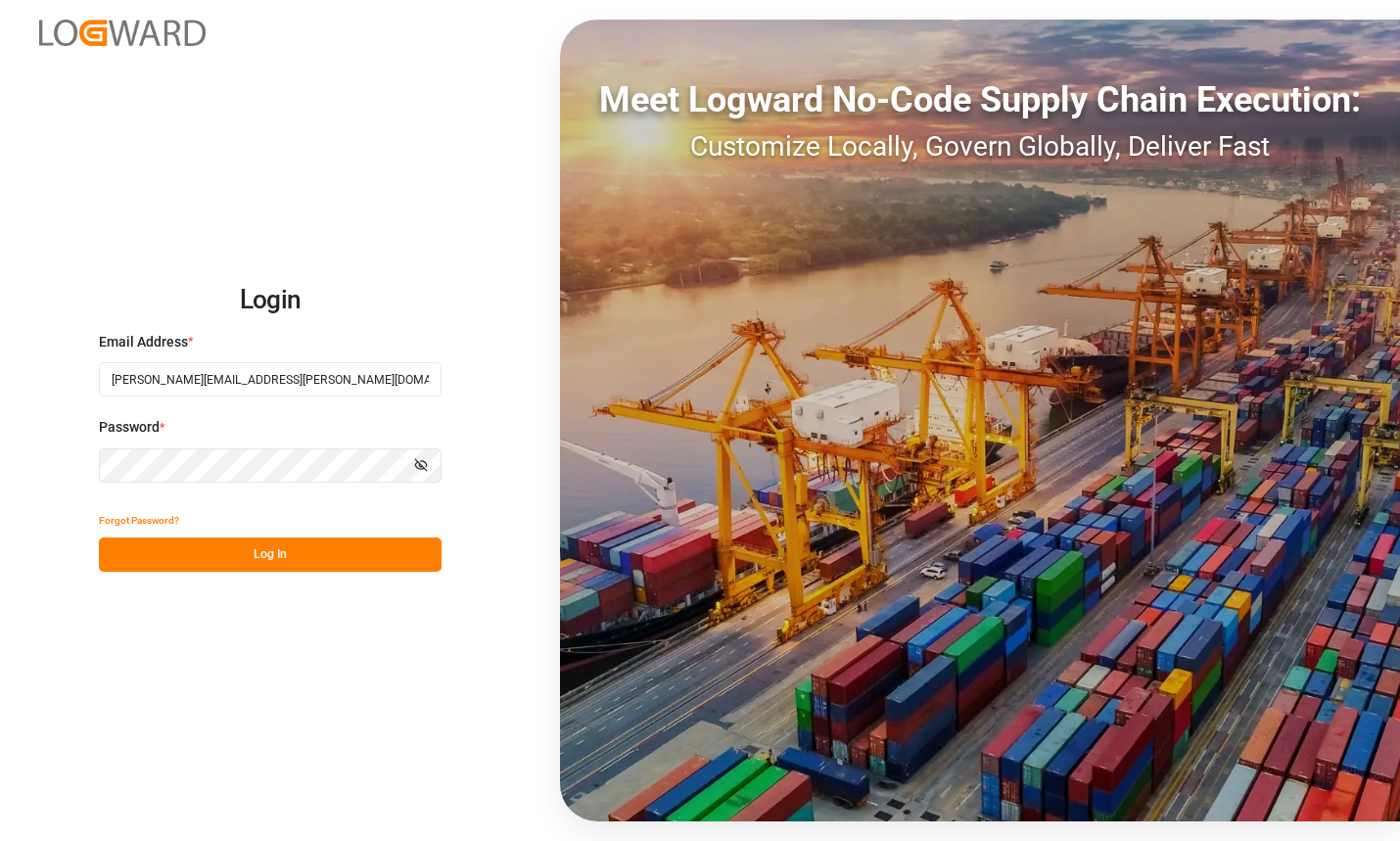 click on "Log In" at bounding box center [270, 554] 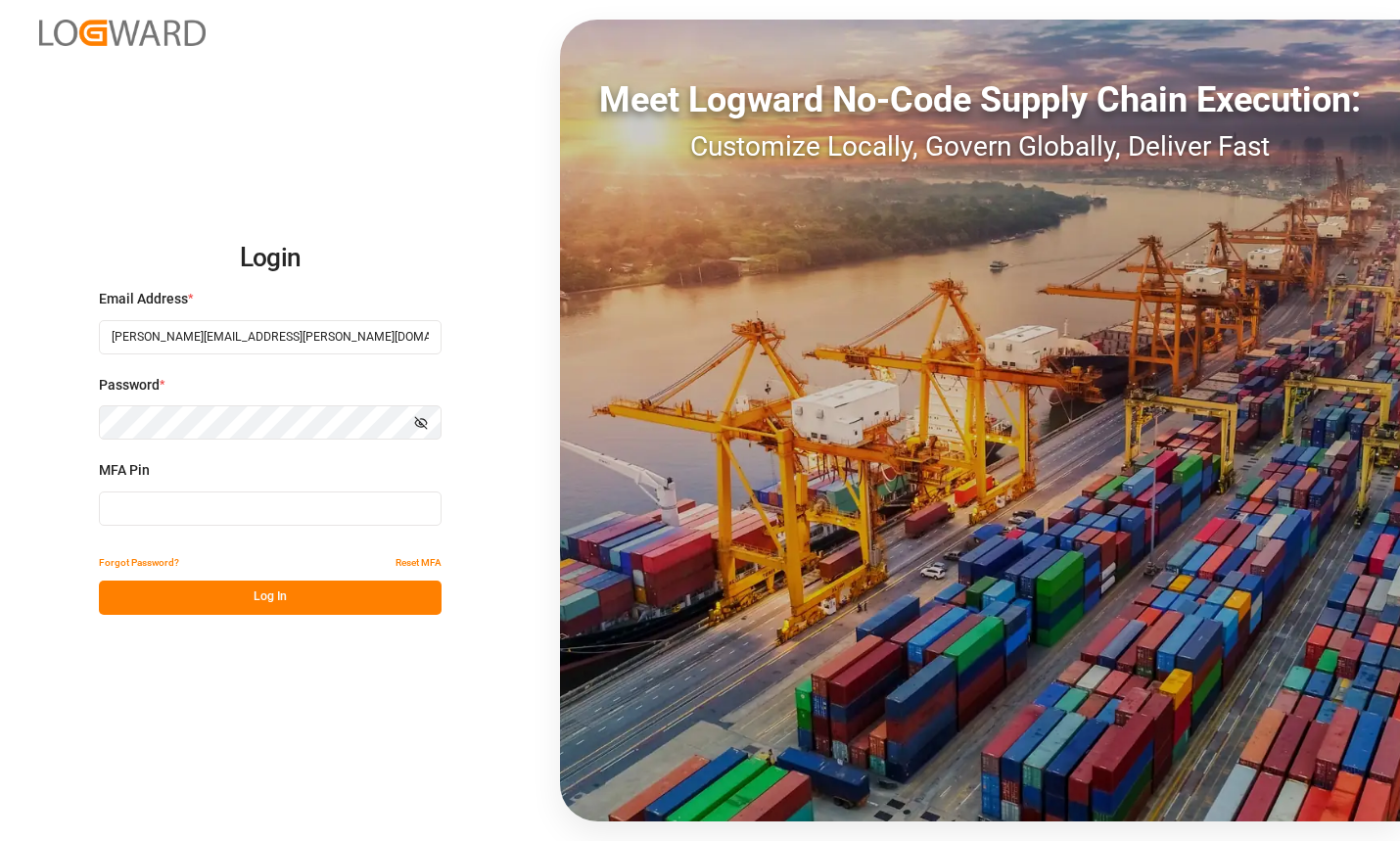 click at bounding box center (270, 508) 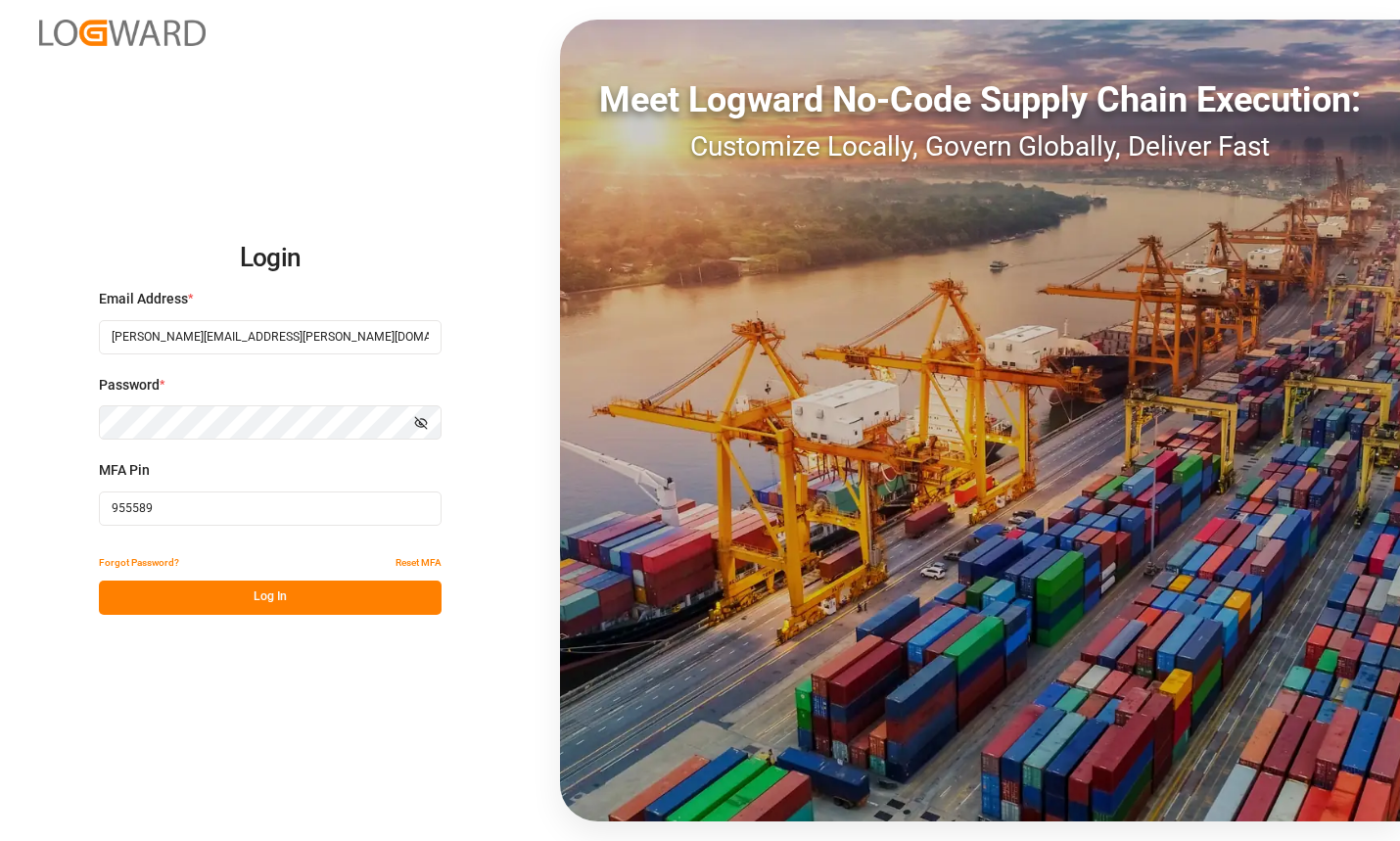 type on "955589" 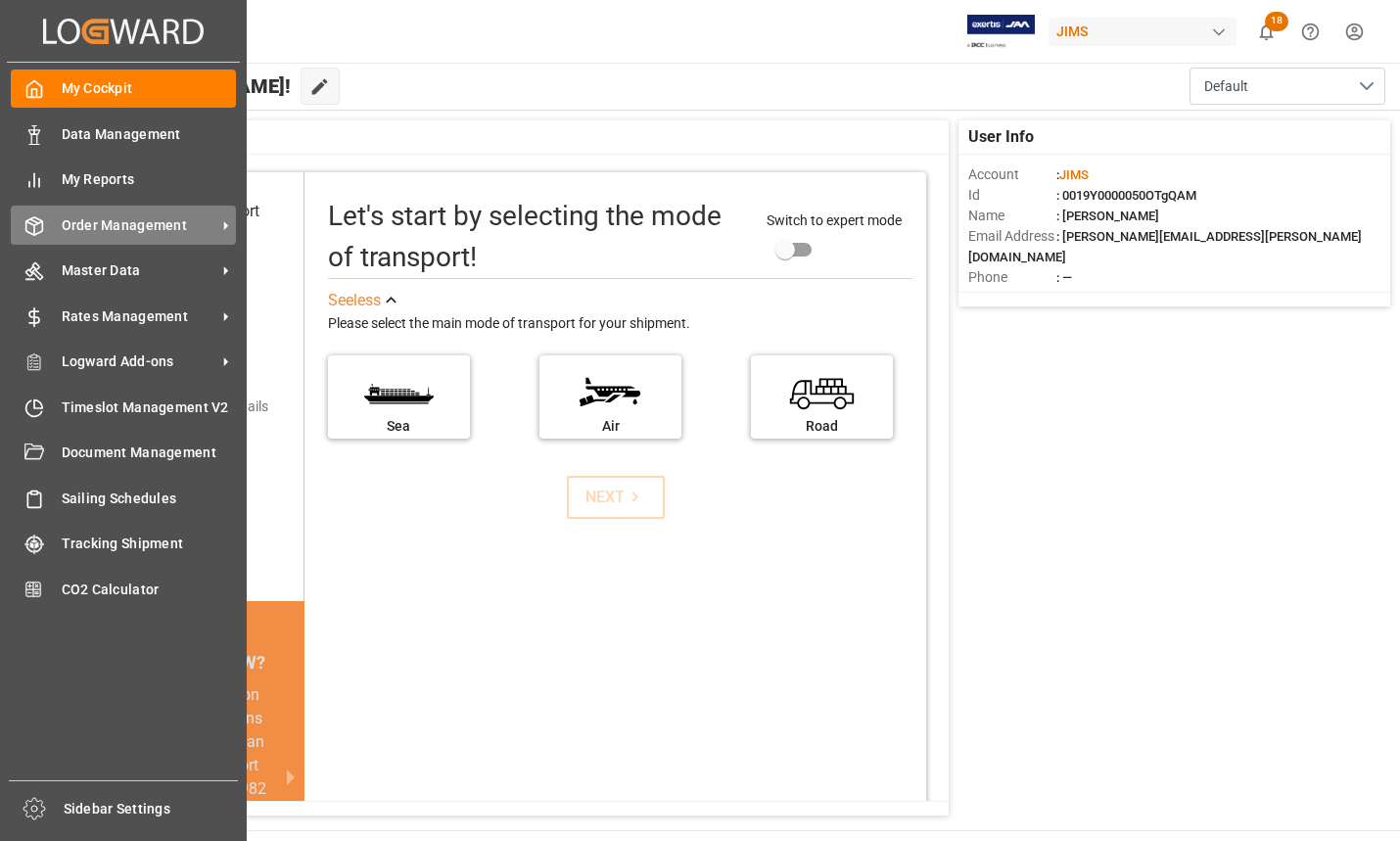 click on "Order Management" at bounding box center (139, 225) 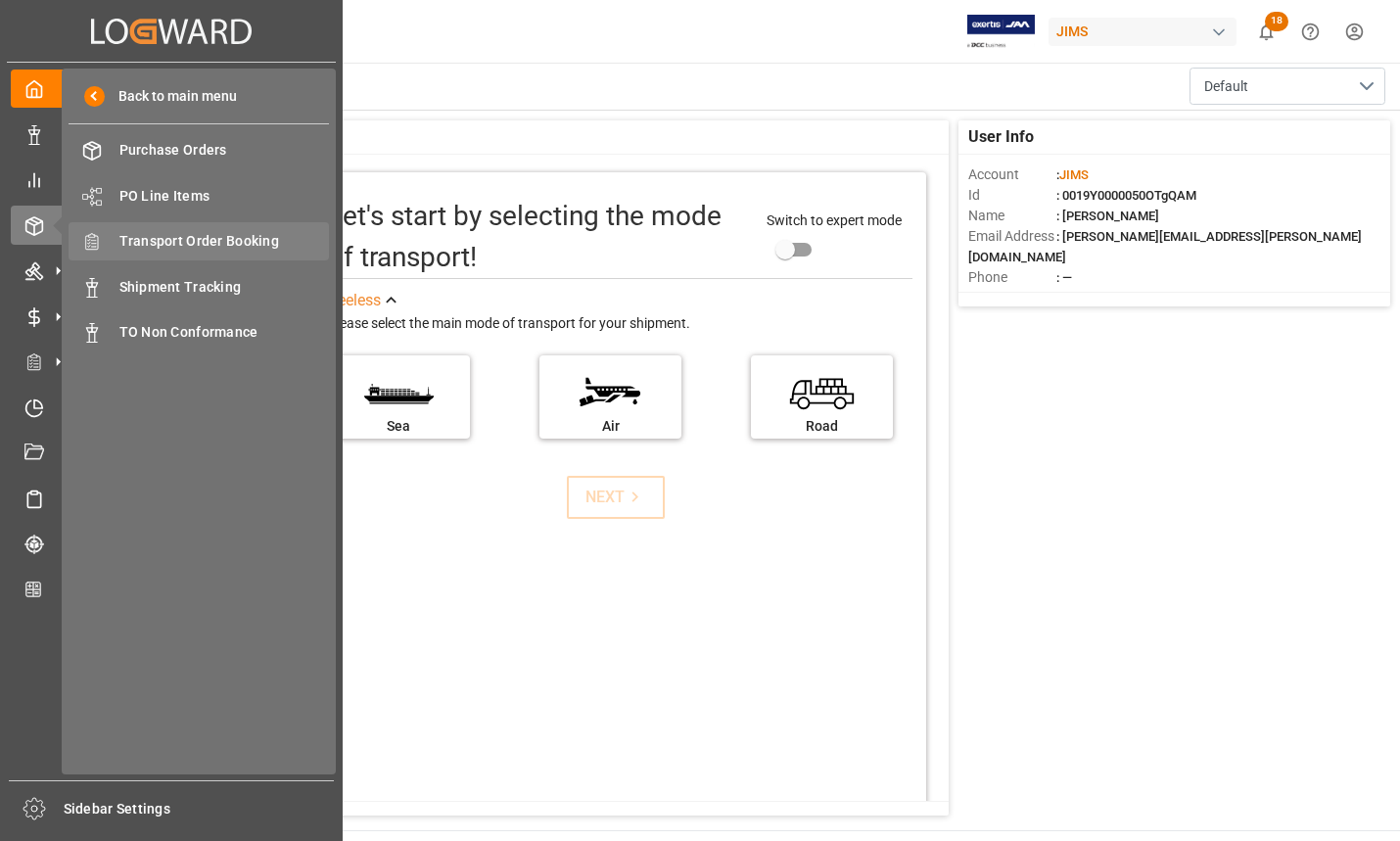 click on "Transport Order Booking" at bounding box center (224, 241) 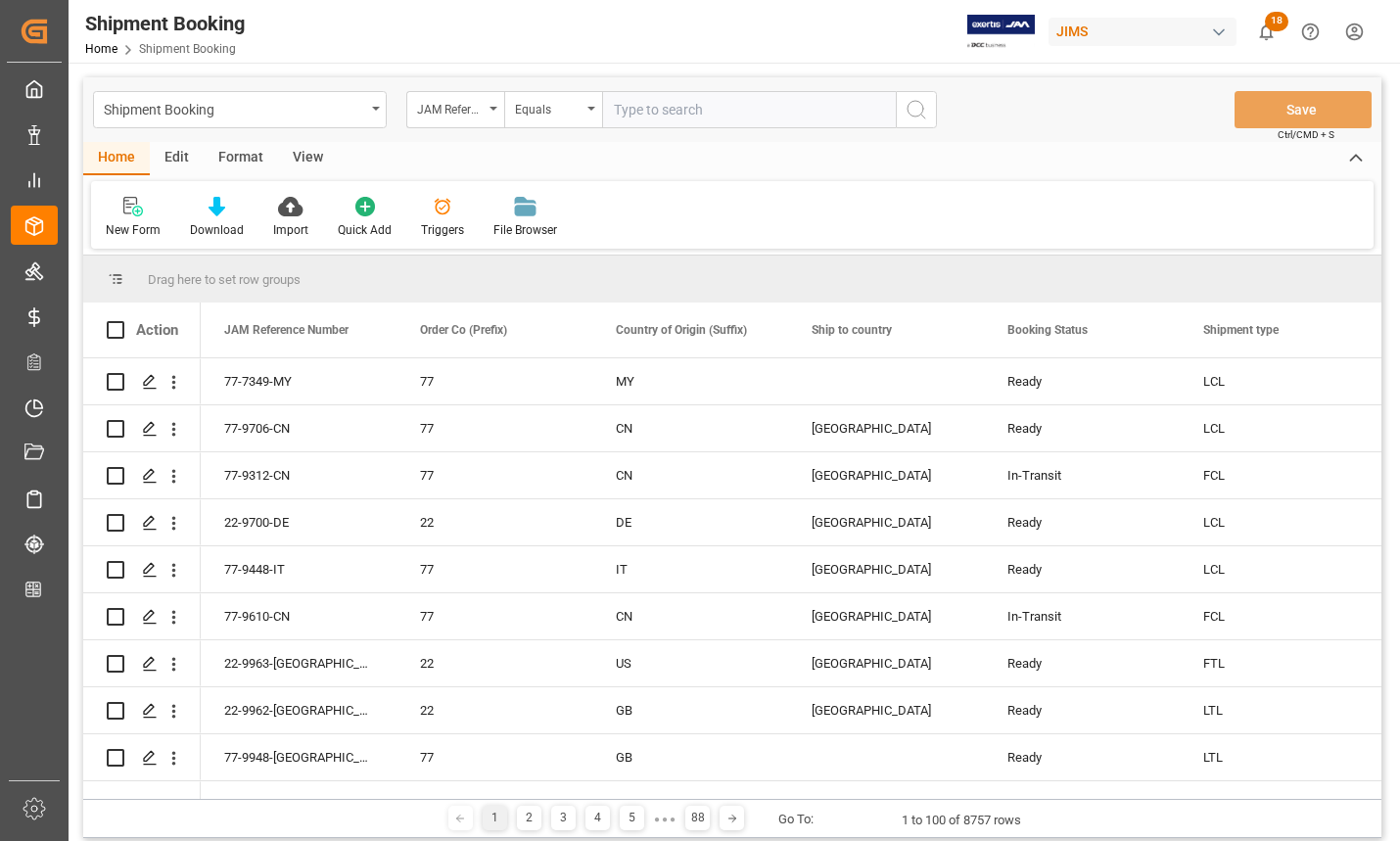 click at bounding box center (749, 110) 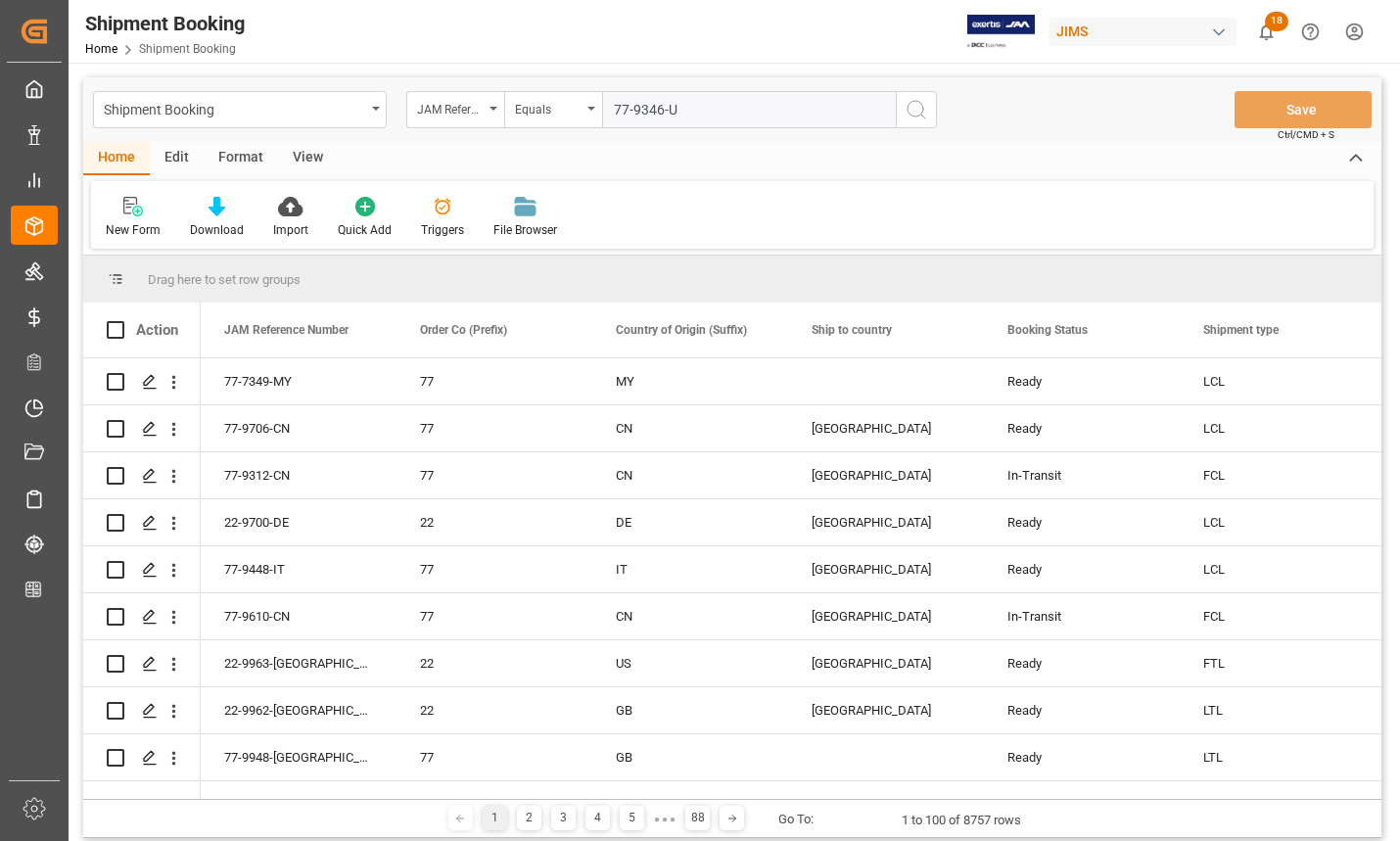 type on "77-9346-[GEOGRAPHIC_DATA]" 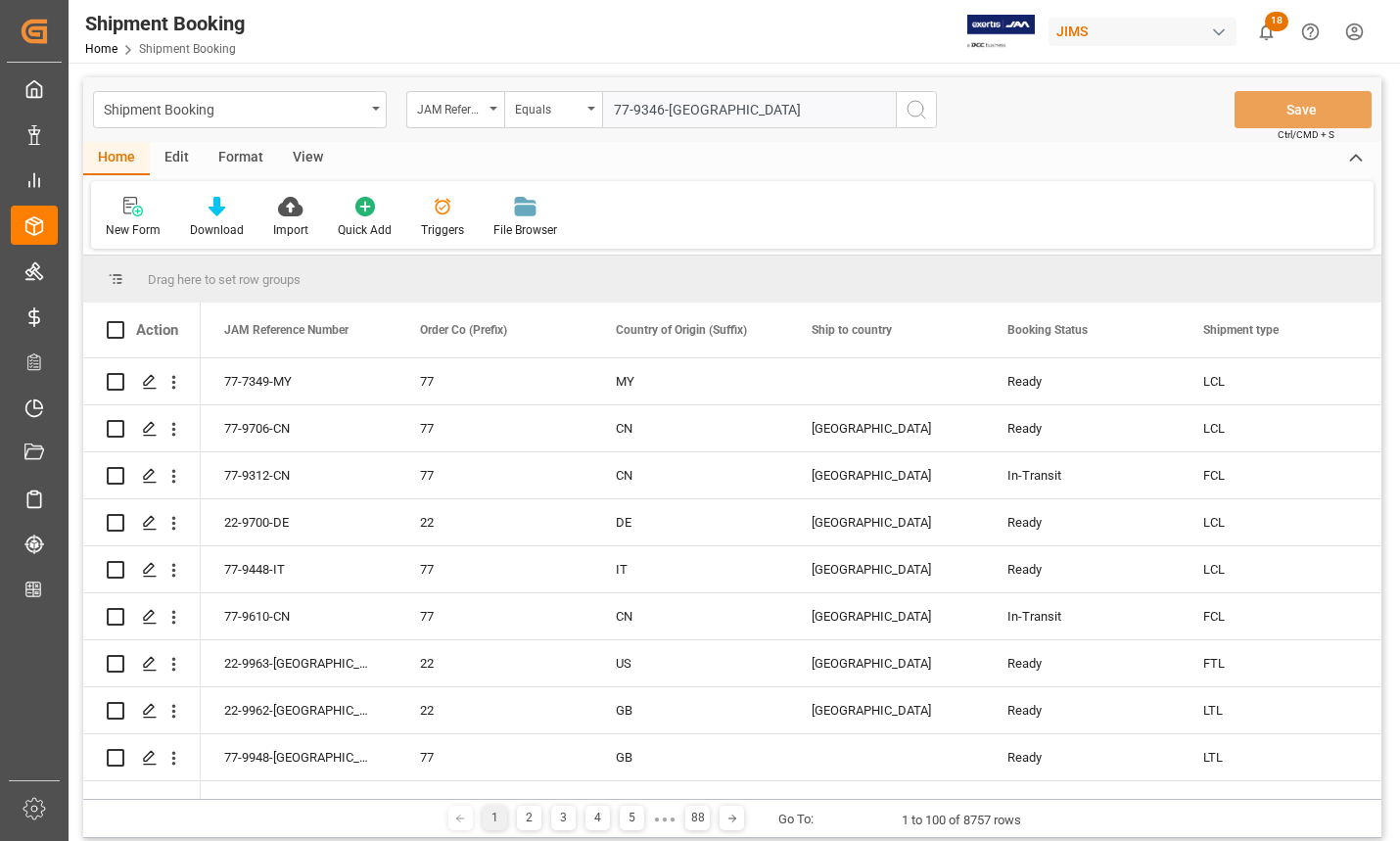 type 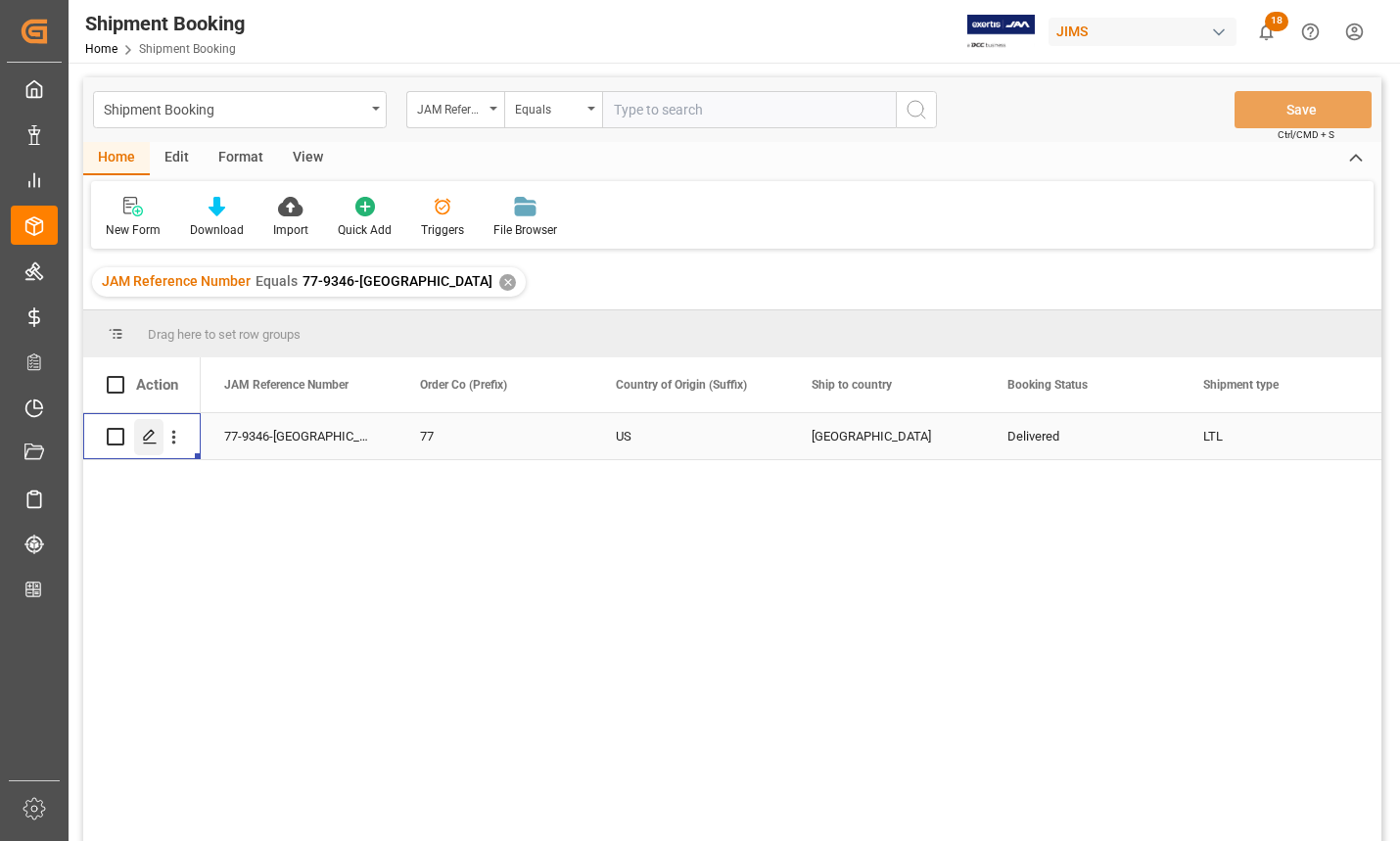 click 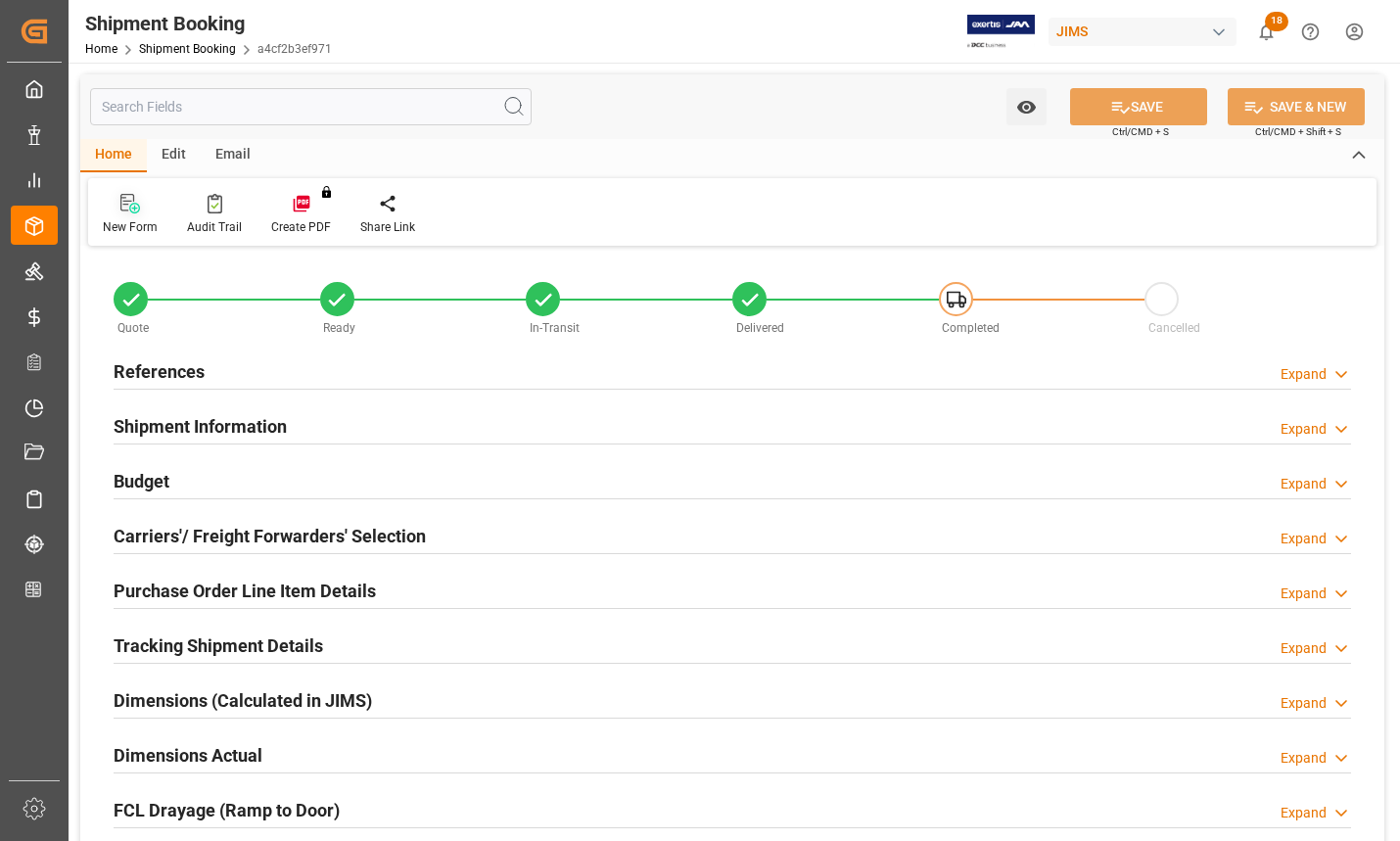 type on "1771.8254" 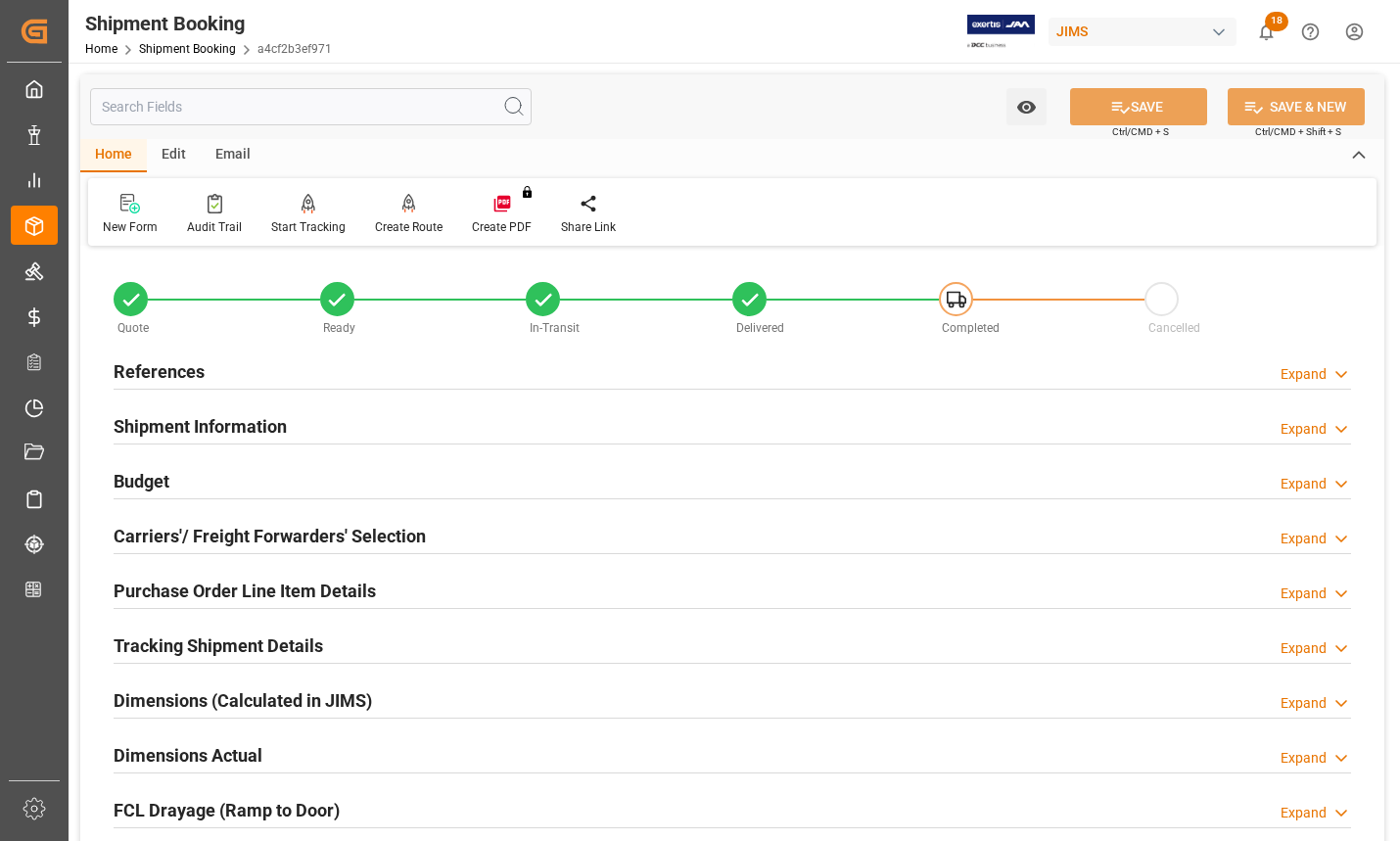 click on "Budget" at bounding box center [141, 481] 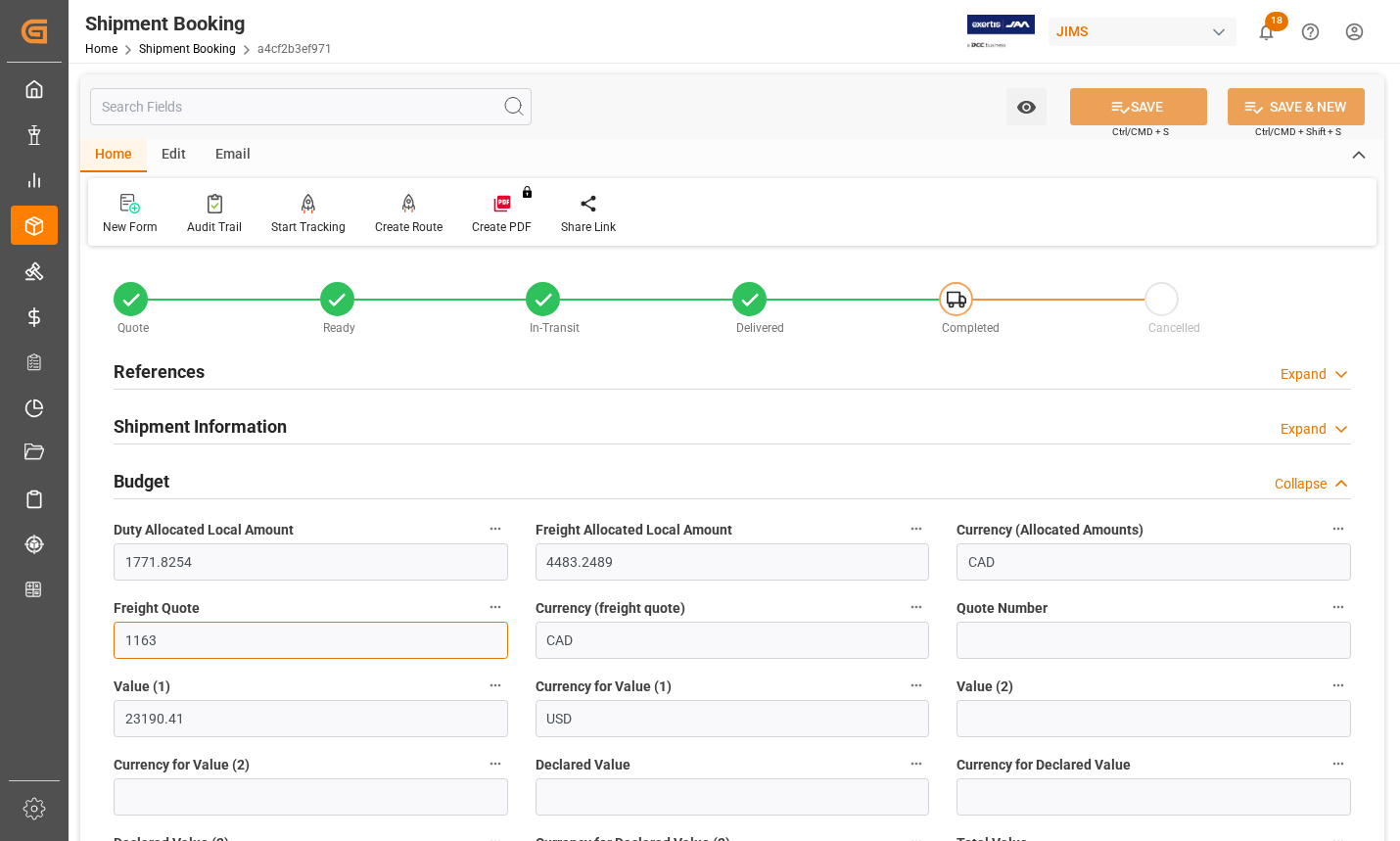 drag, startPoint x: 191, startPoint y: 639, endPoint x: 109, endPoint y: 644, distance: 82.1523 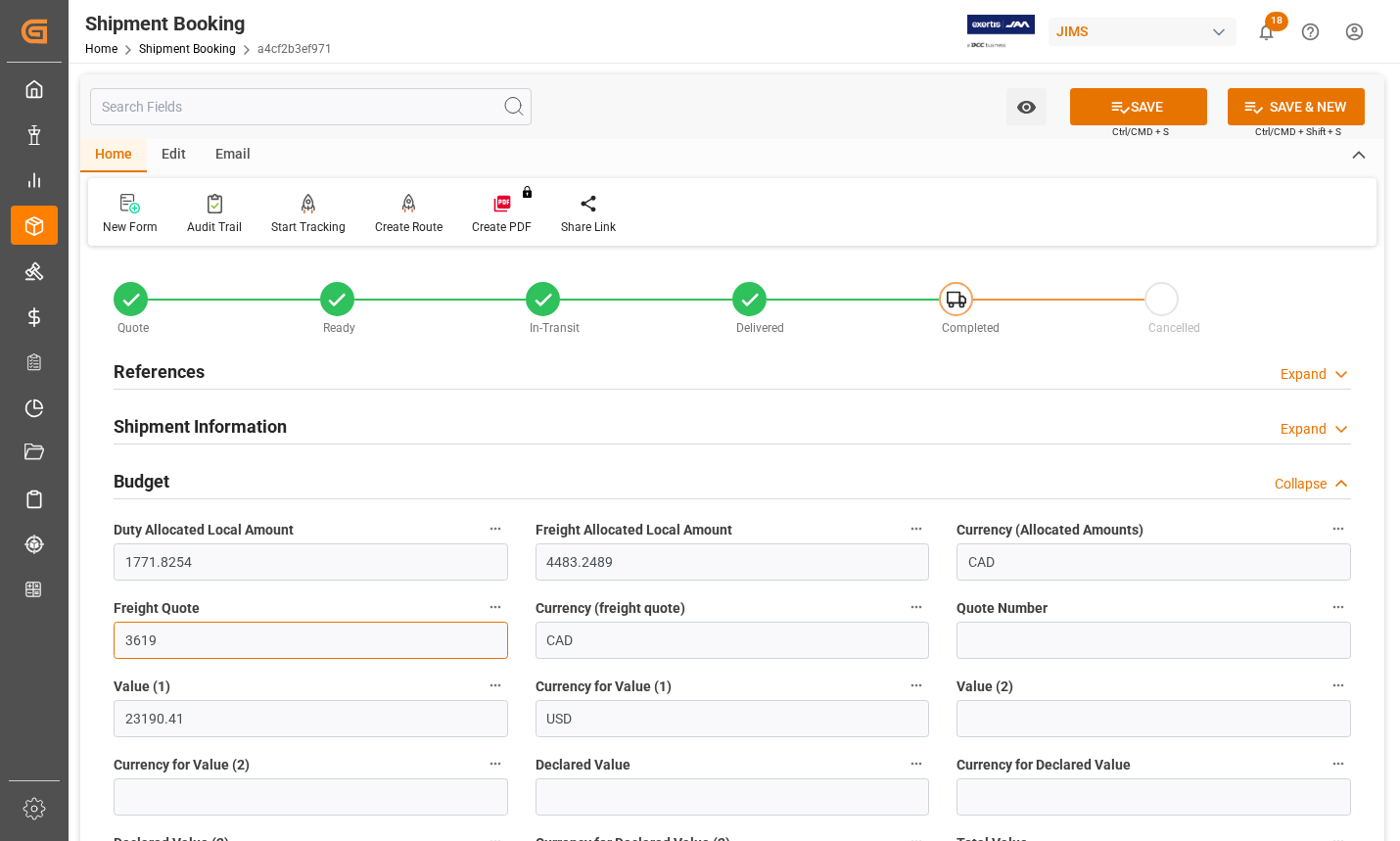 type on "3619" 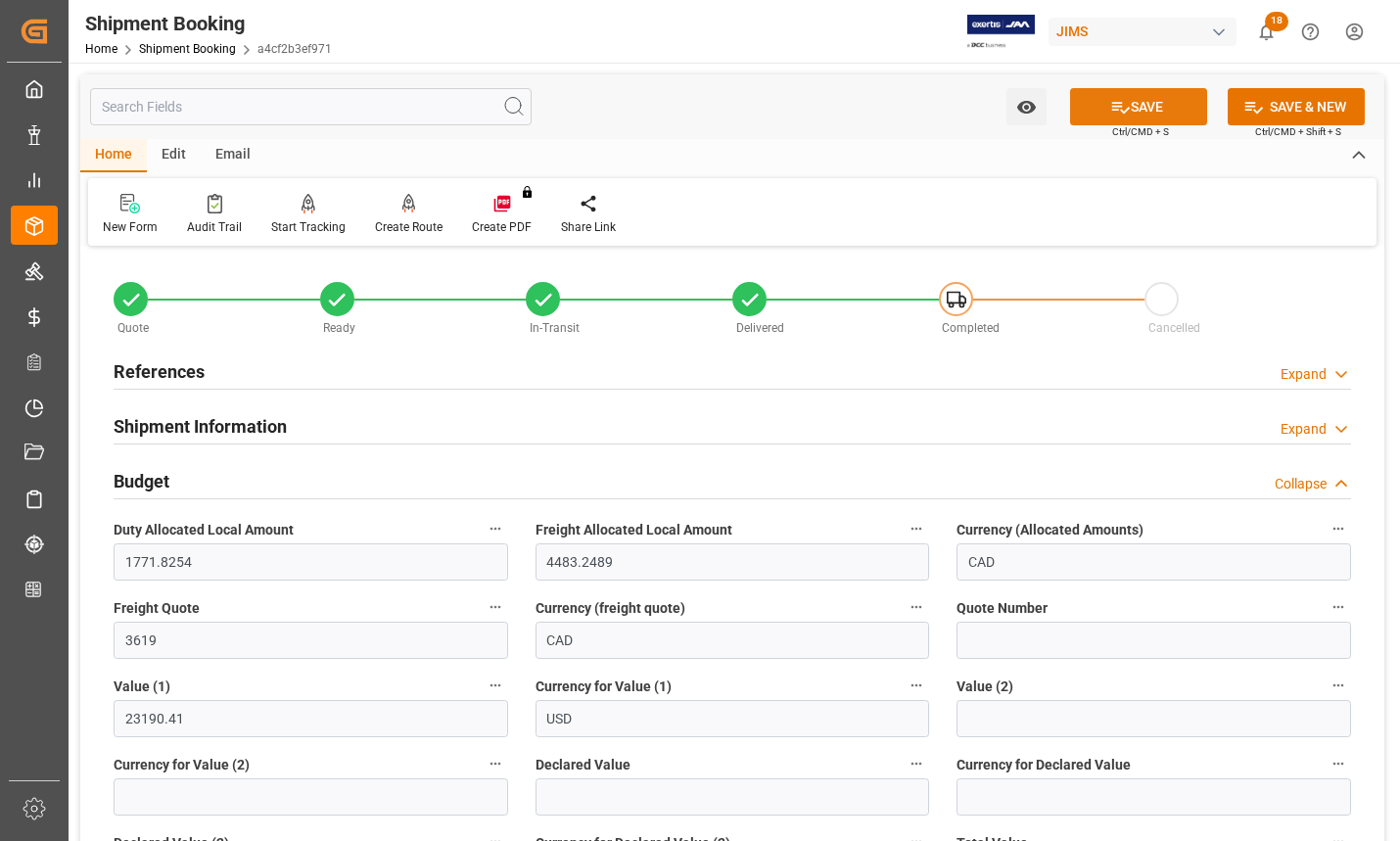 click on "SAVE" at bounding box center [1139, 107] 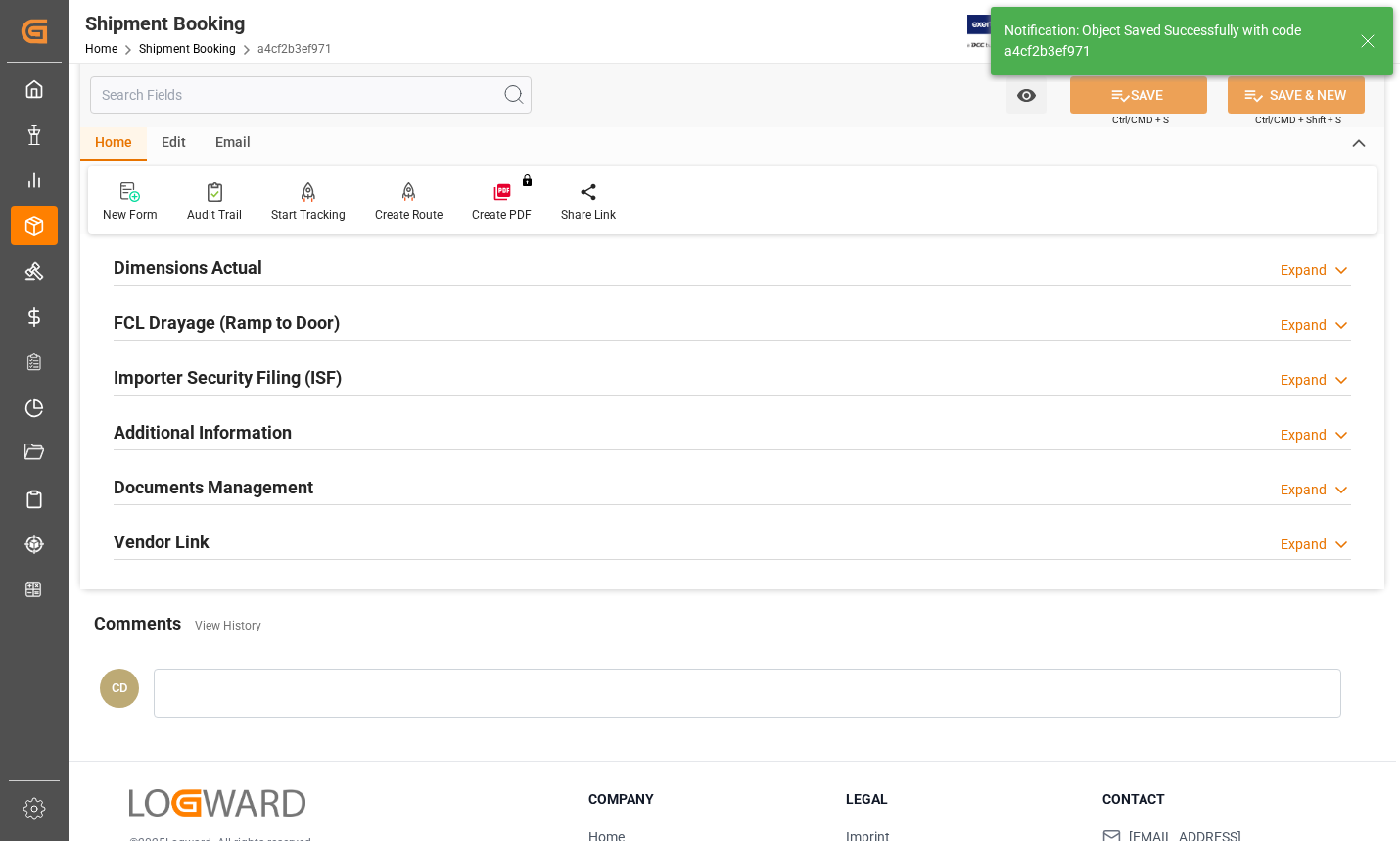 scroll, scrollTop: 509, scrollLeft: 0, axis: vertical 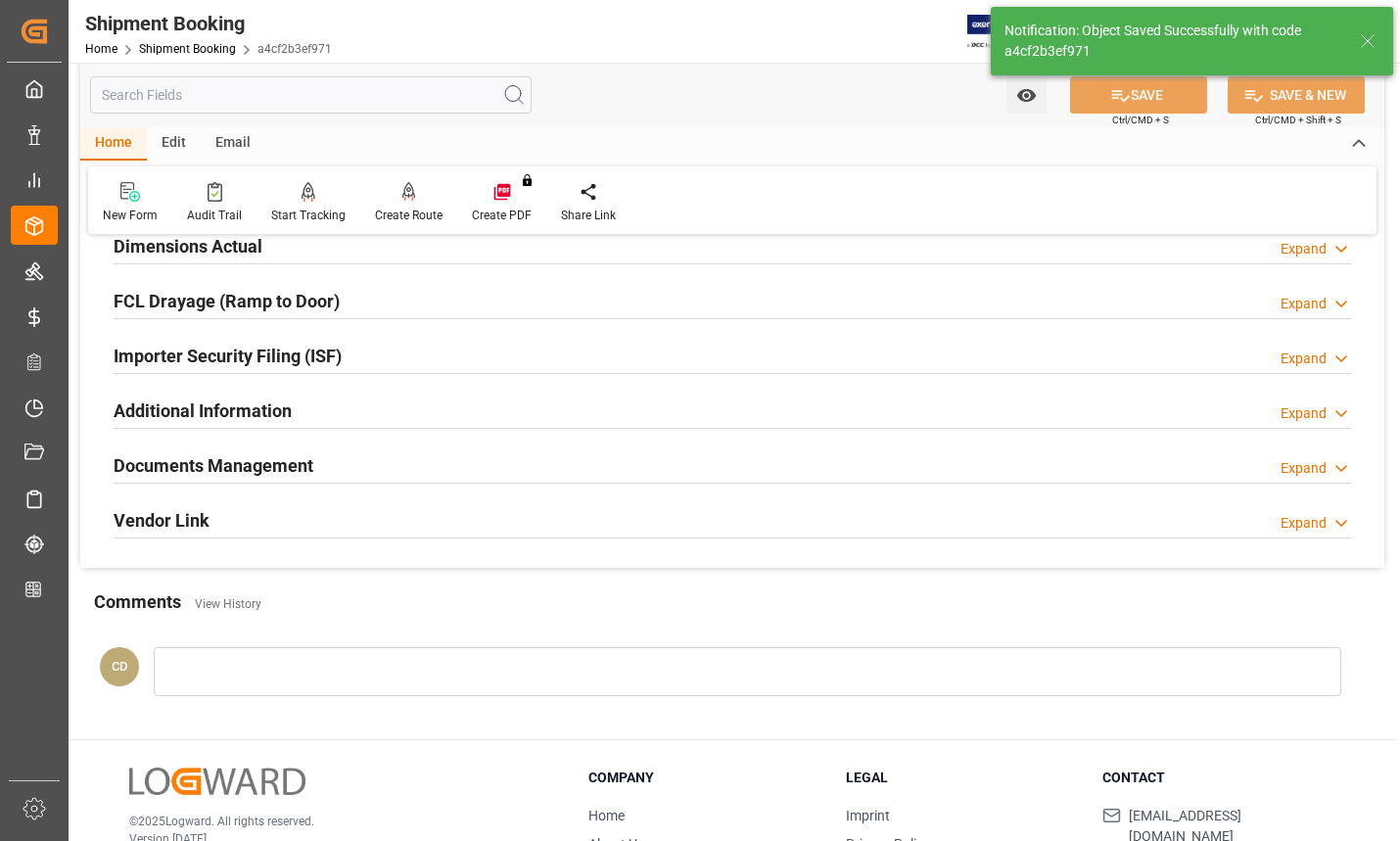 click on "Documents Management" at bounding box center (213, 465) 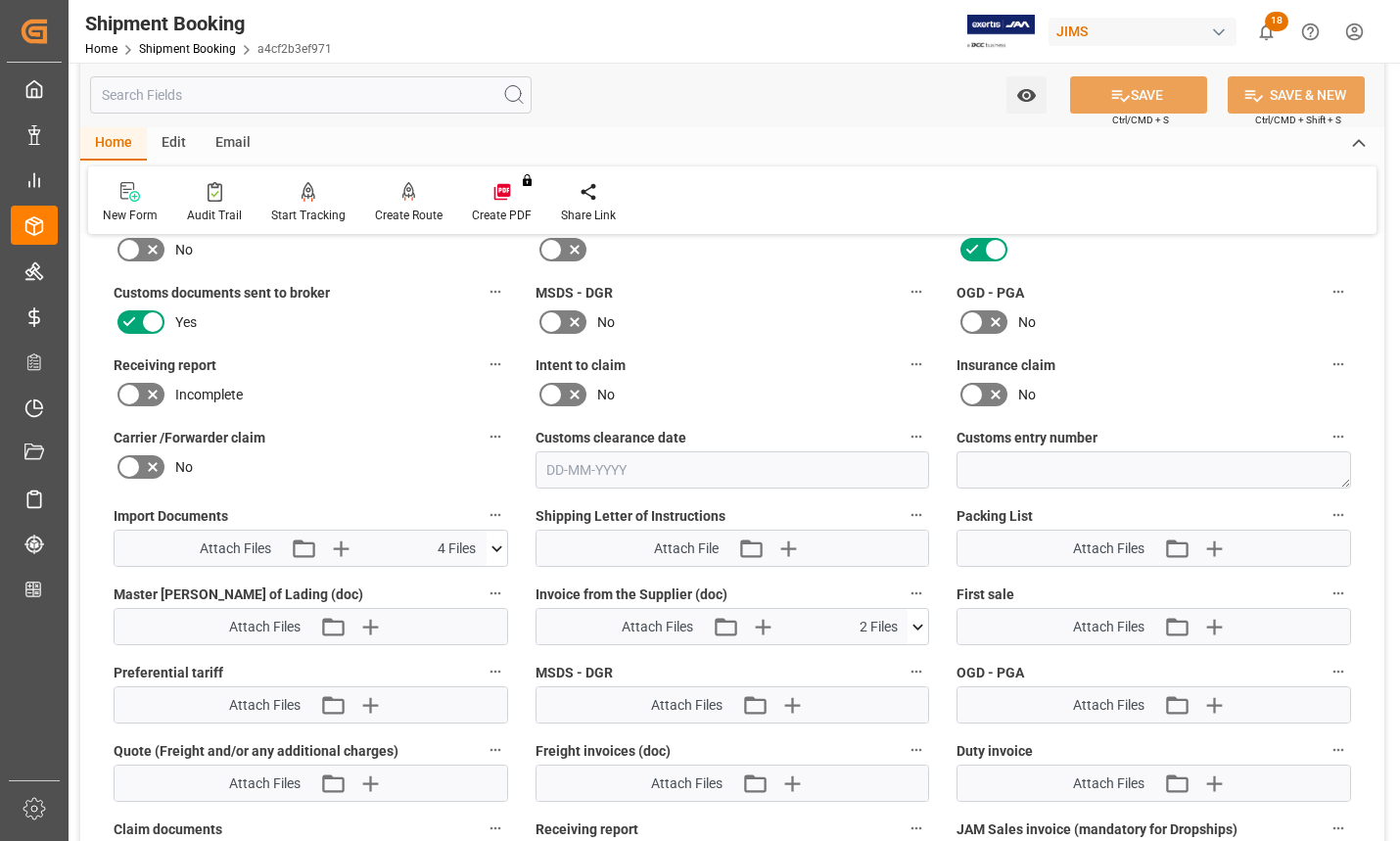 scroll, scrollTop: 607, scrollLeft: 0, axis: vertical 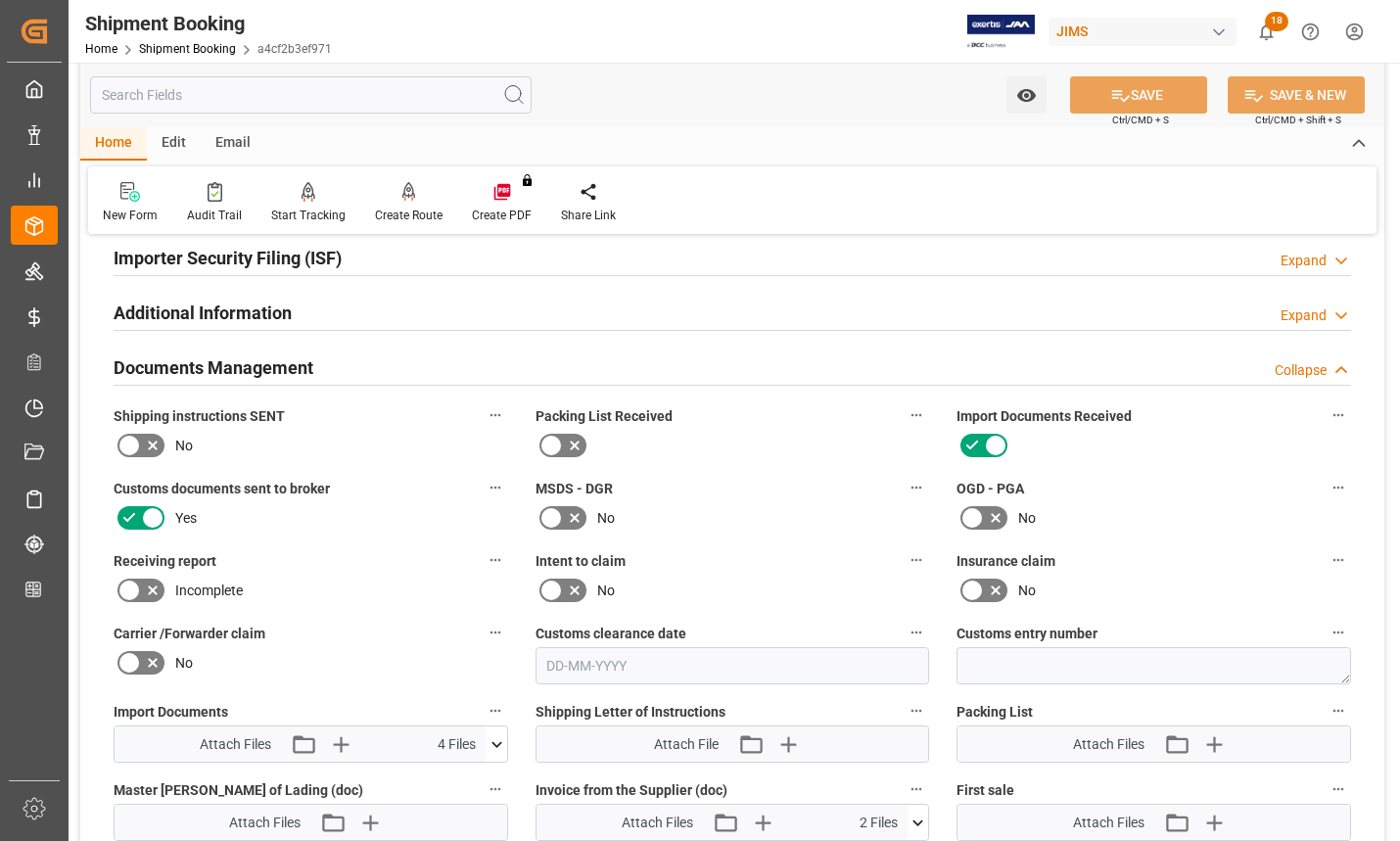 click 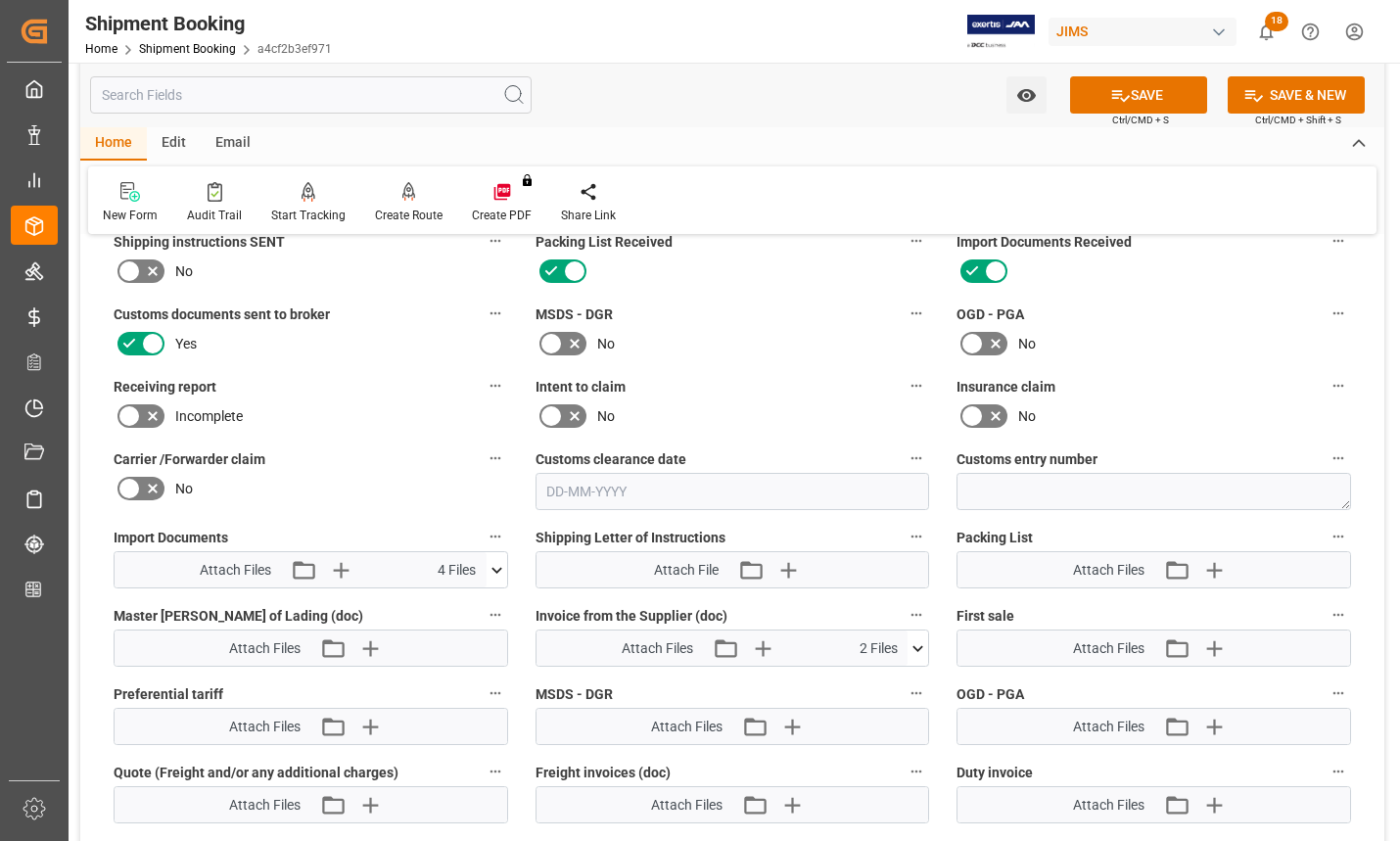 scroll, scrollTop: 803, scrollLeft: 0, axis: vertical 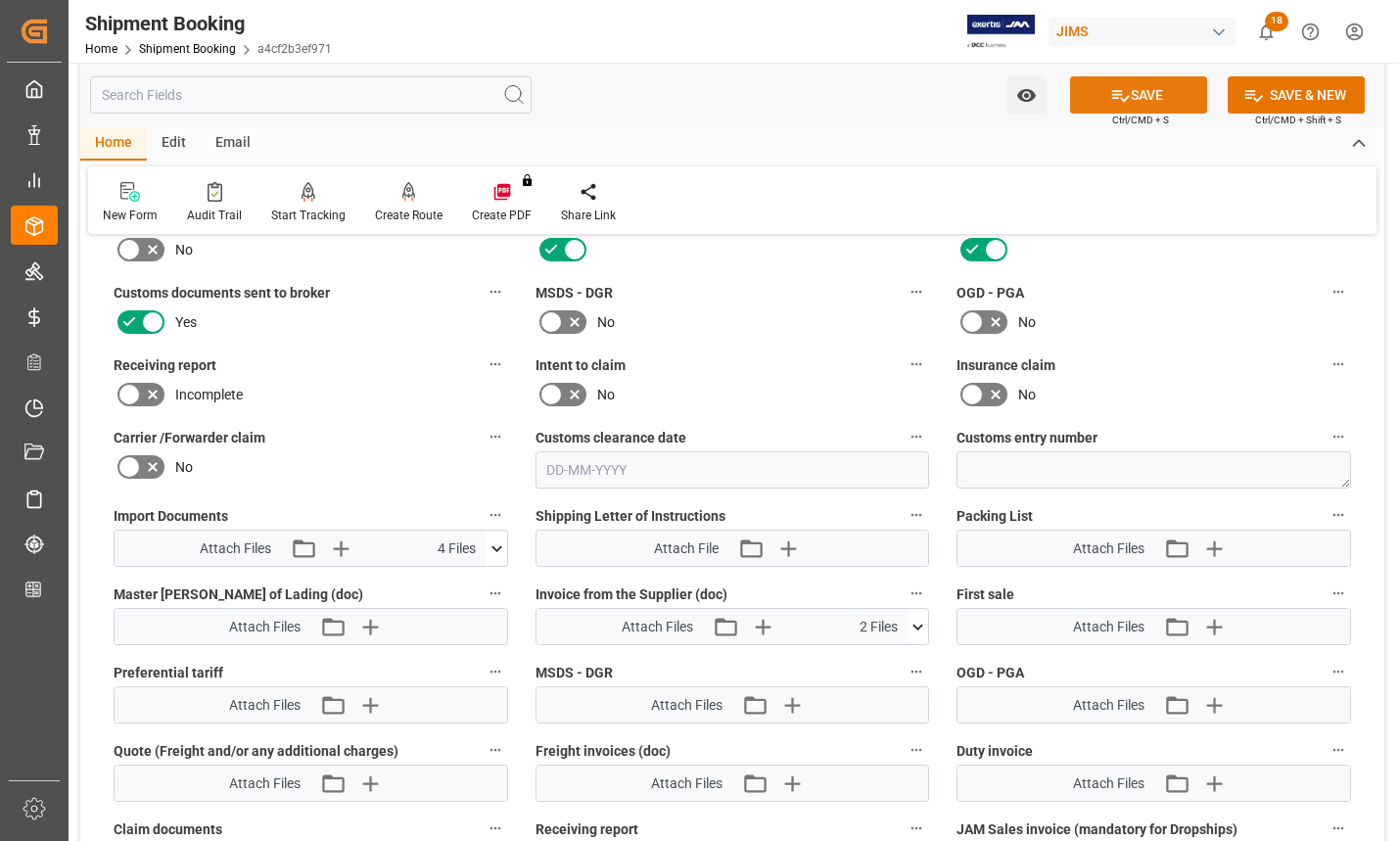 click on "SAVE" at bounding box center [1139, 95] 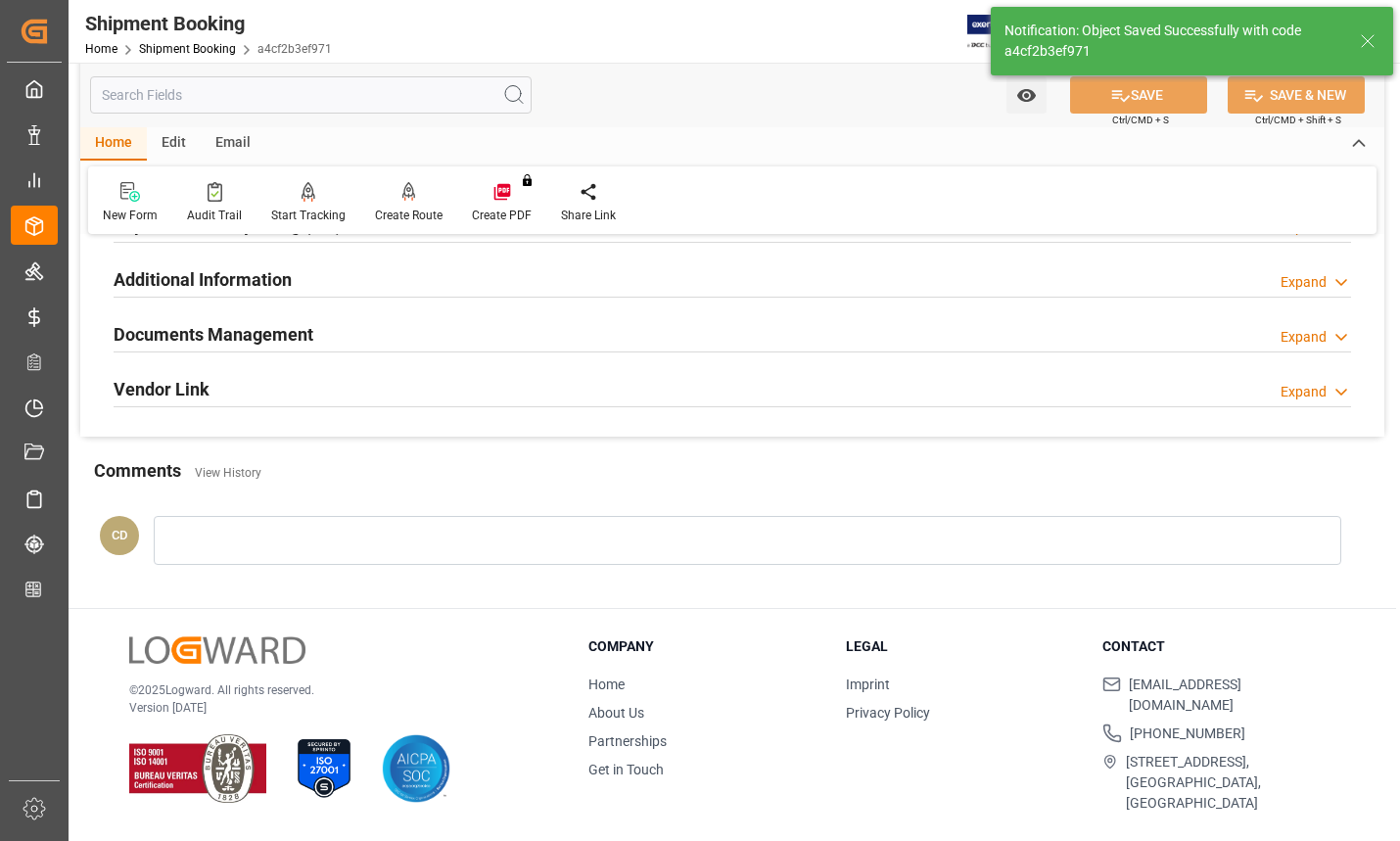 scroll, scrollTop: 629, scrollLeft: 0, axis: vertical 